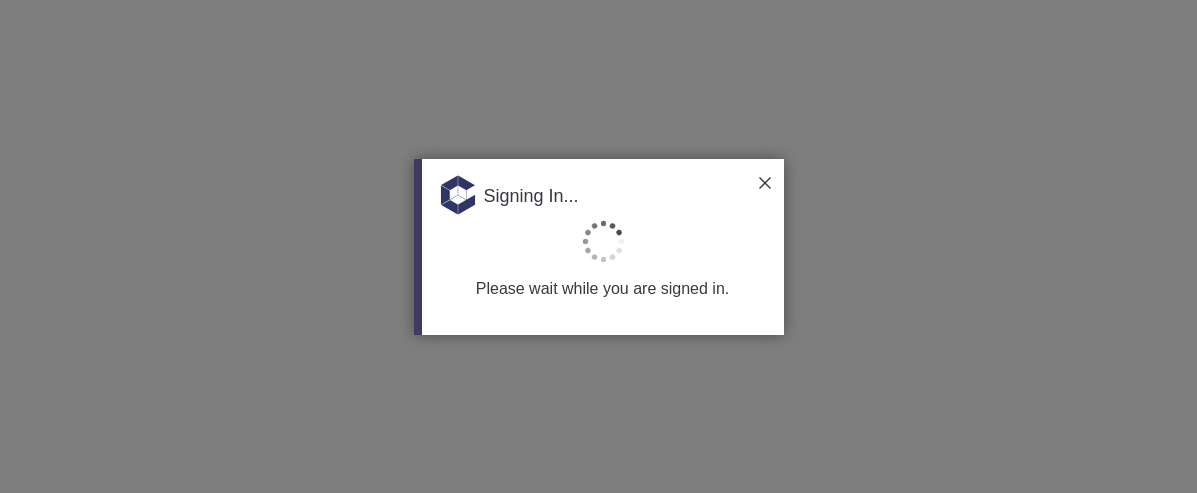 scroll, scrollTop: 0, scrollLeft: 0, axis: both 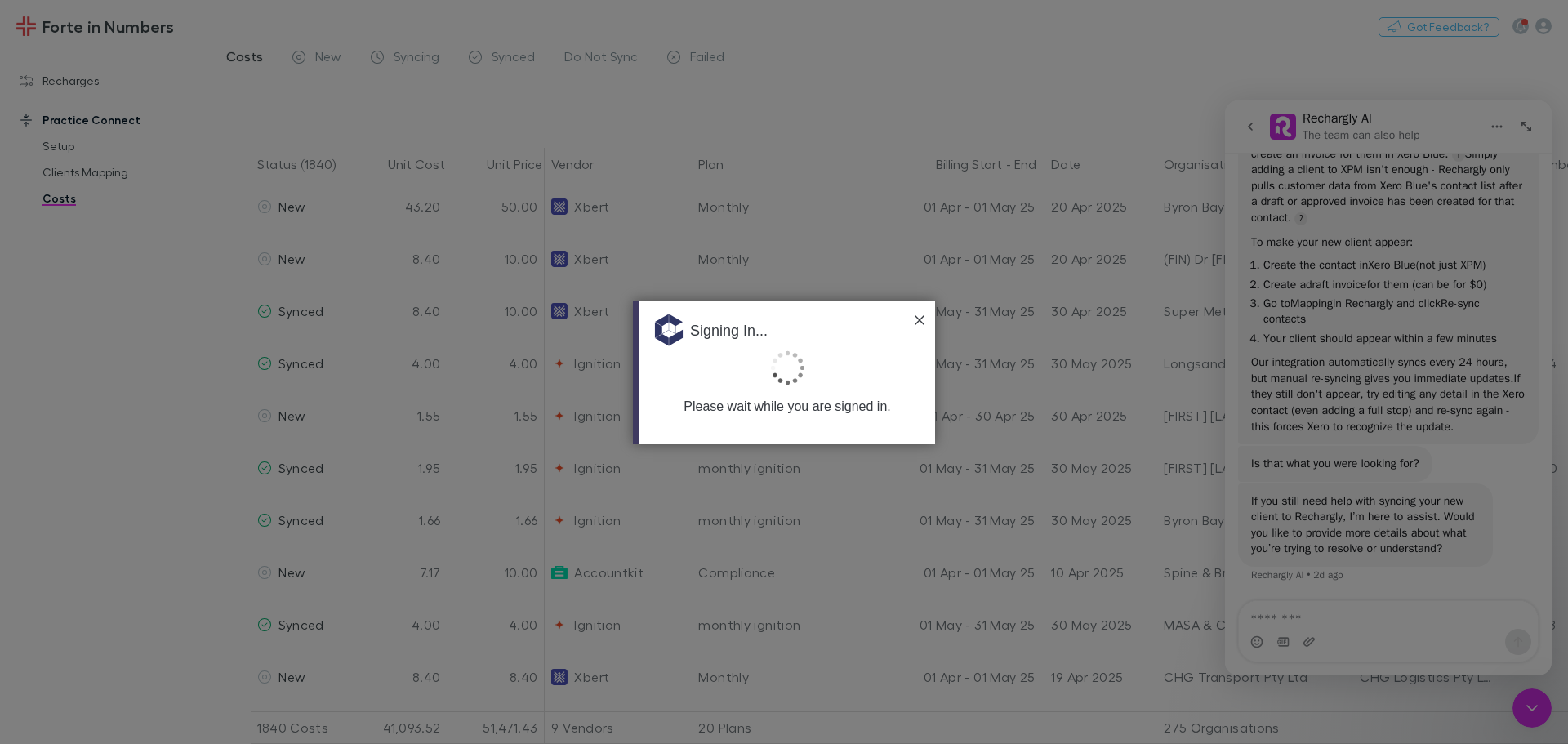drag, startPoint x: 1775, startPoint y: 2, endPoint x: 972, endPoint y: 160, distance: 818.3966 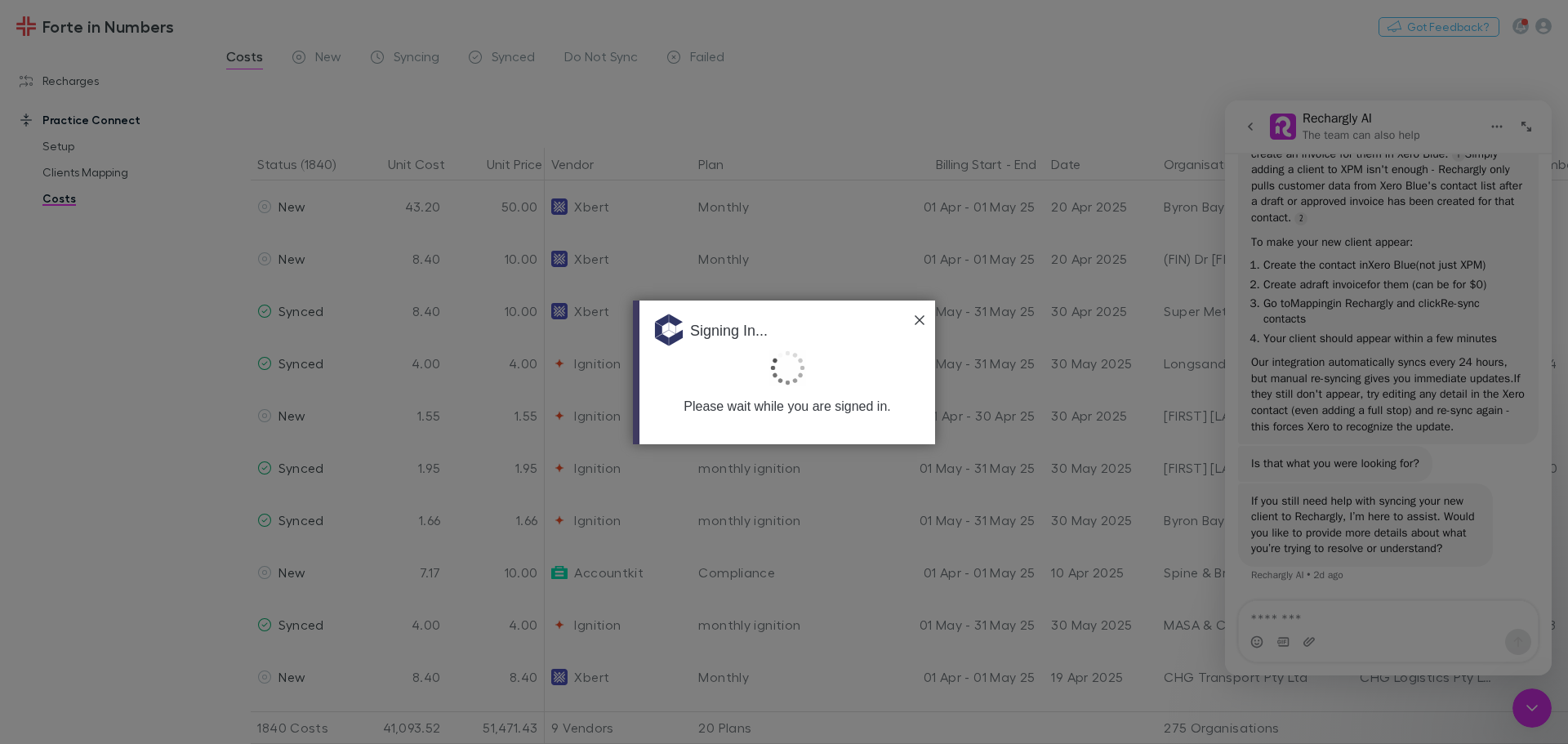 click at bounding box center (784, 372) 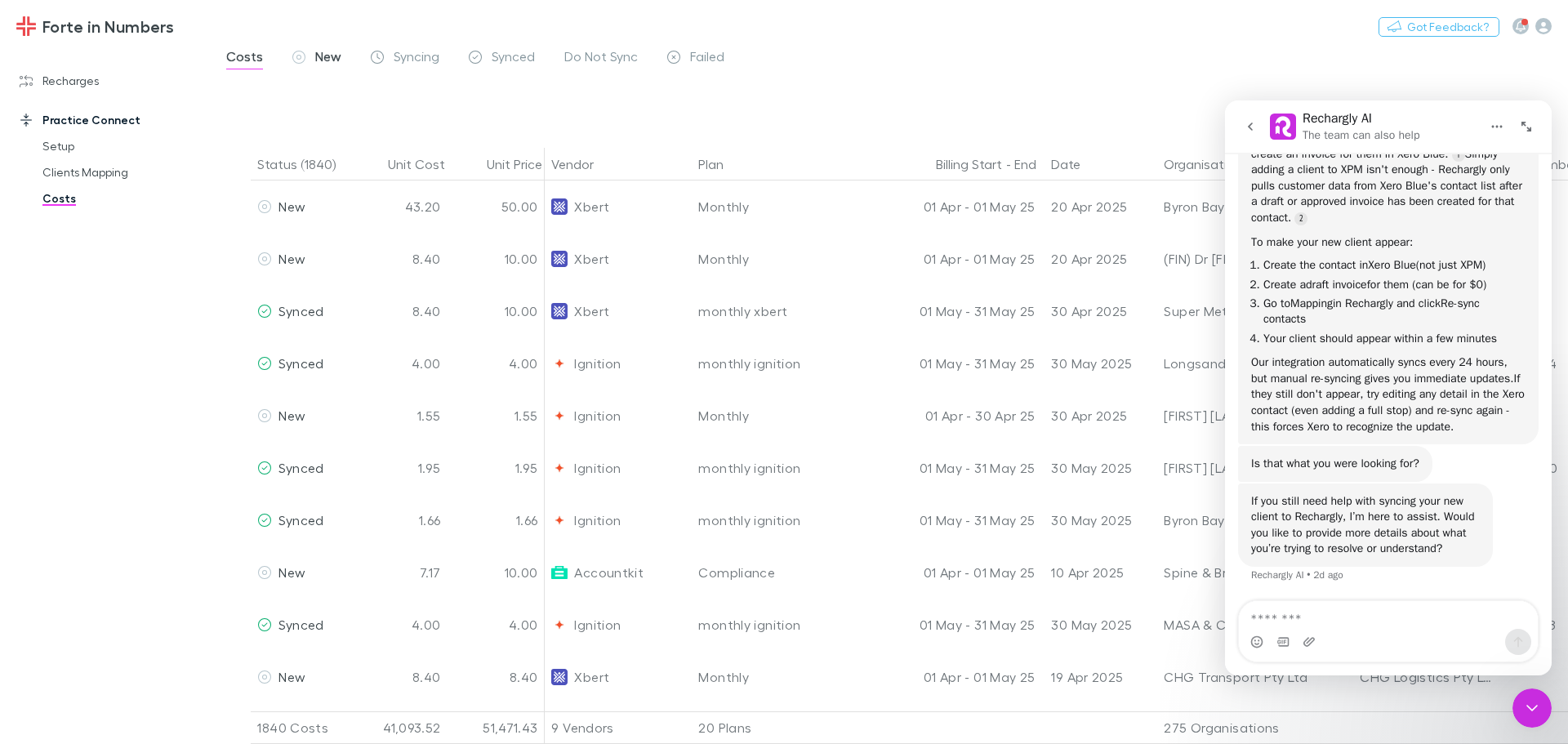 click on "New" at bounding box center (317, 59) 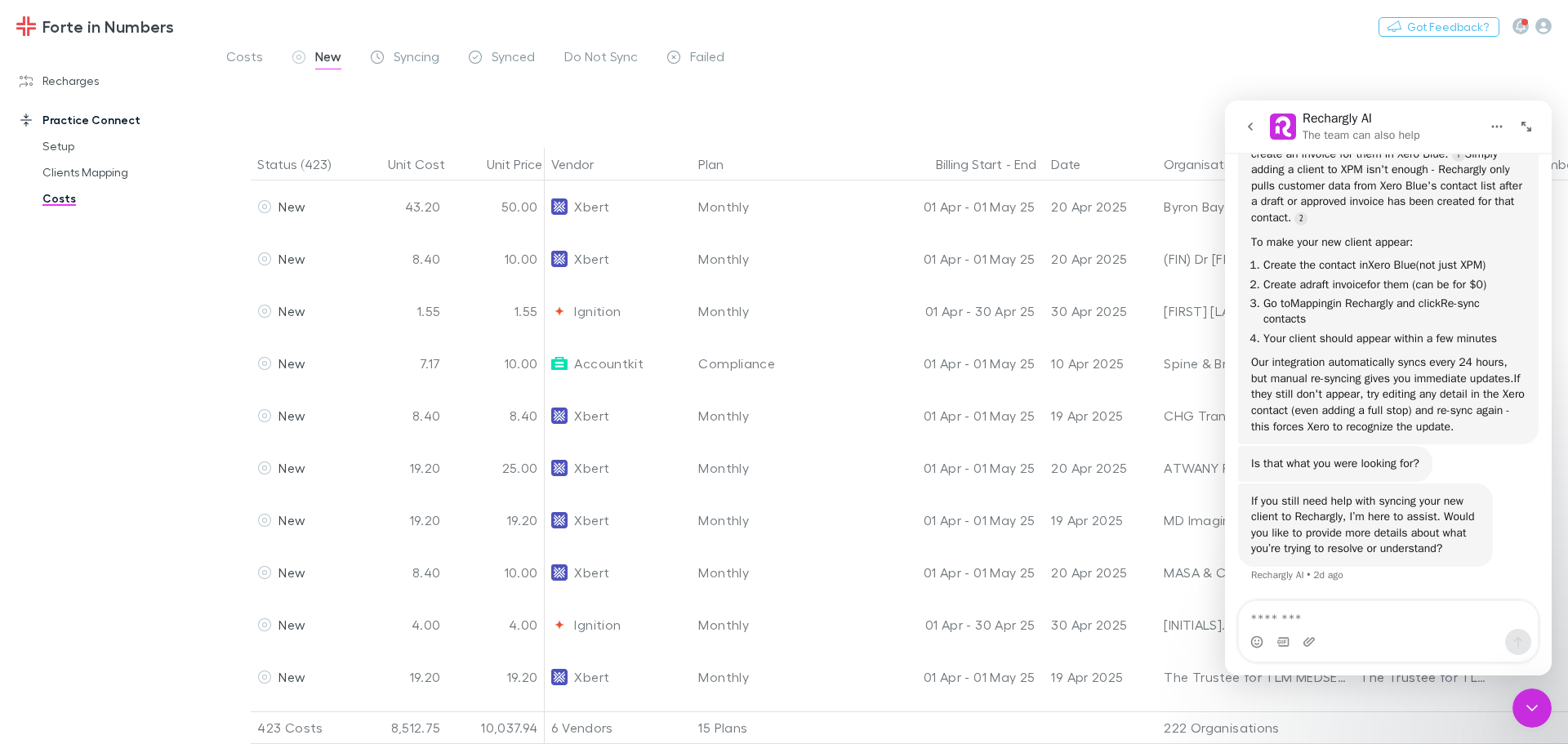 click at bounding box center (1250, 127) 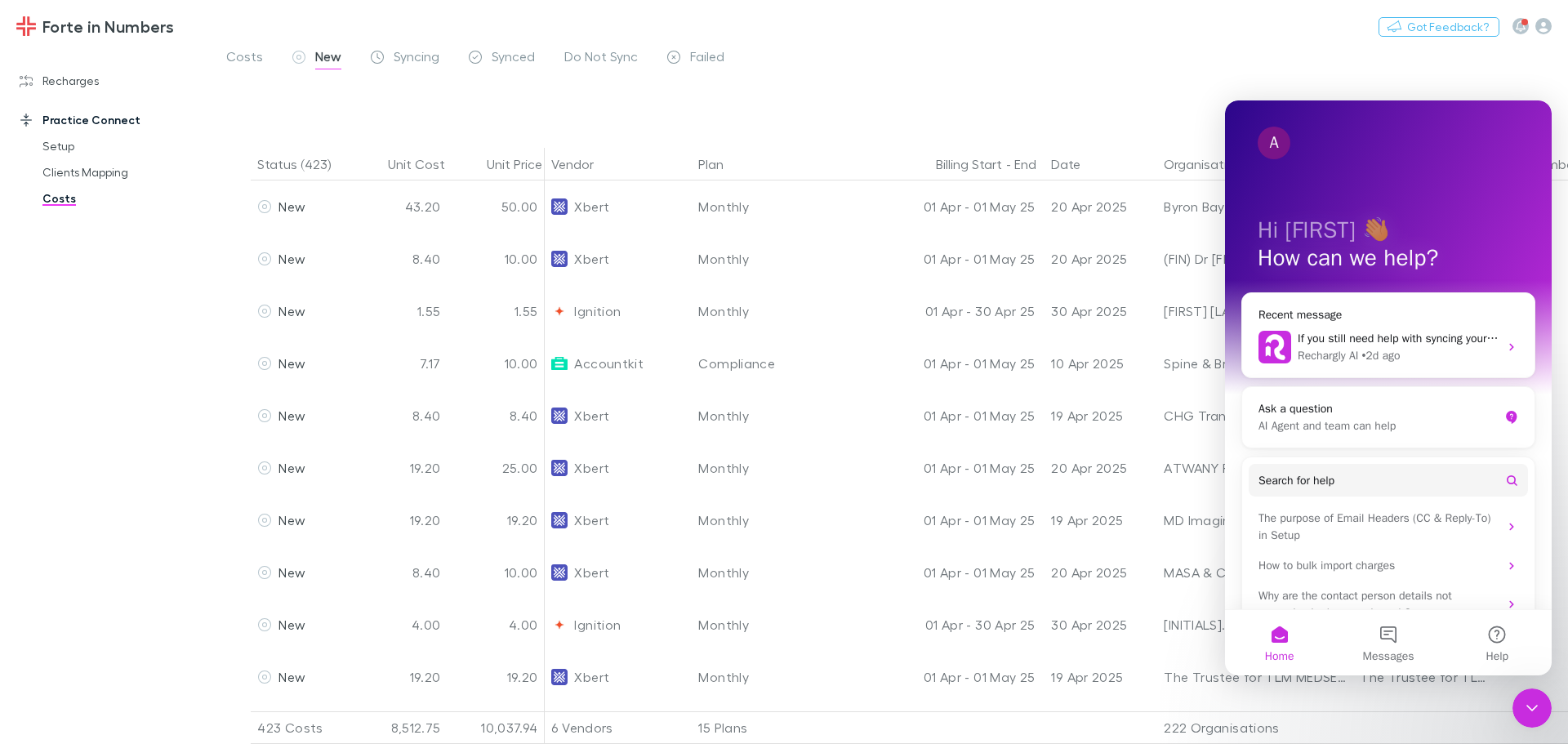 click on "Forte in Numbers Nothing Got Feedback?" at bounding box center (784, 26) 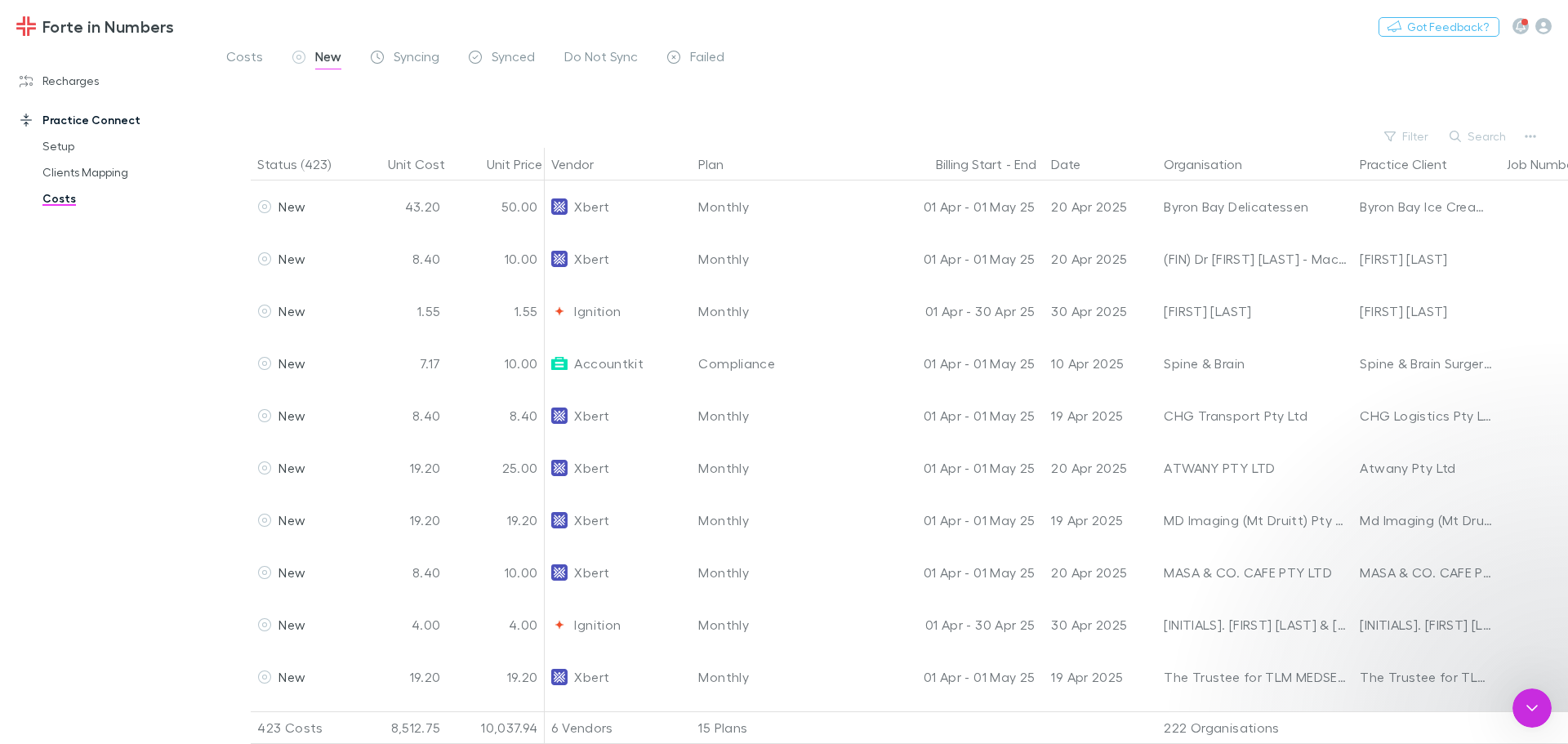scroll, scrollTop: 0, scrollLeft: 0, axis: both 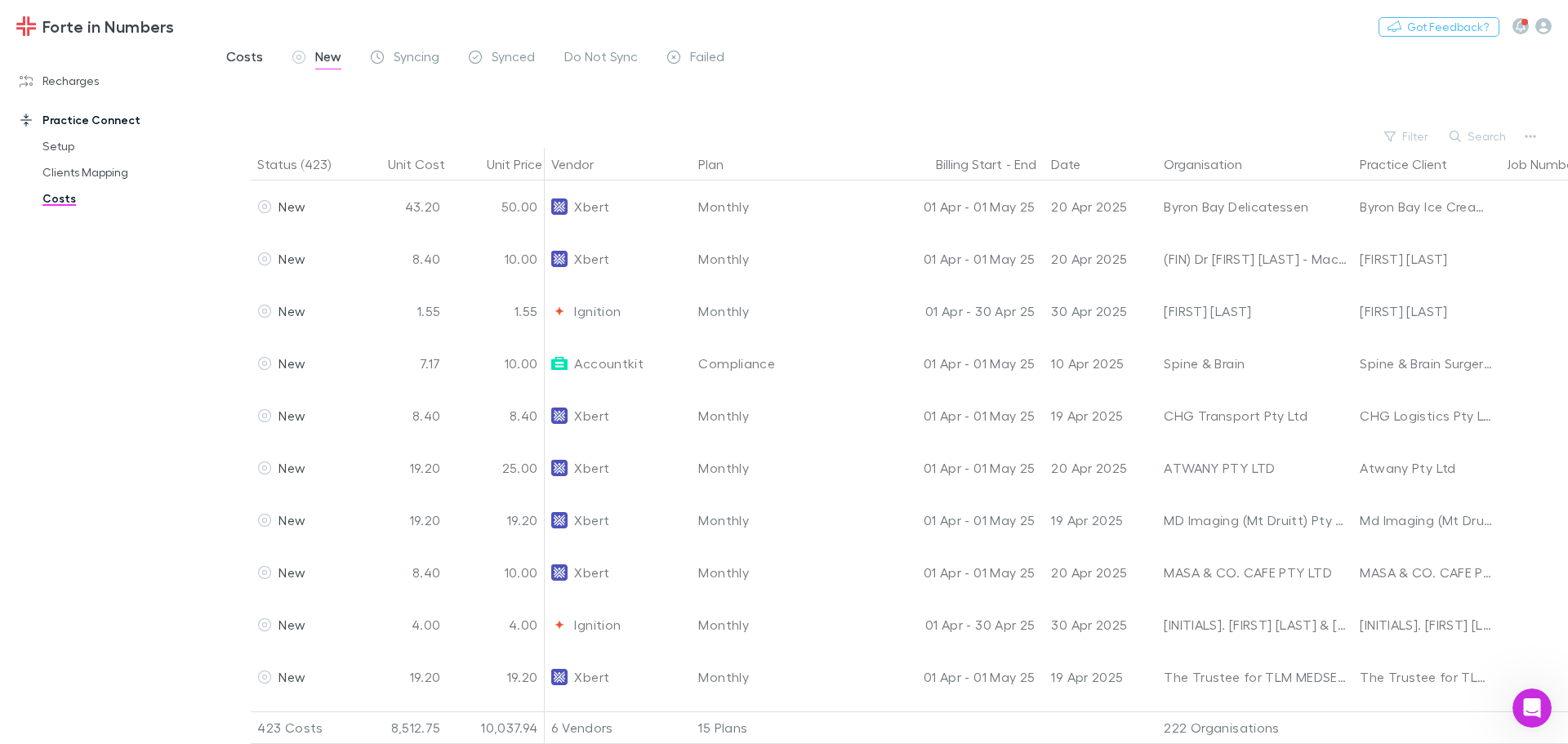click on "Costs" at bounding box center [244, 59] 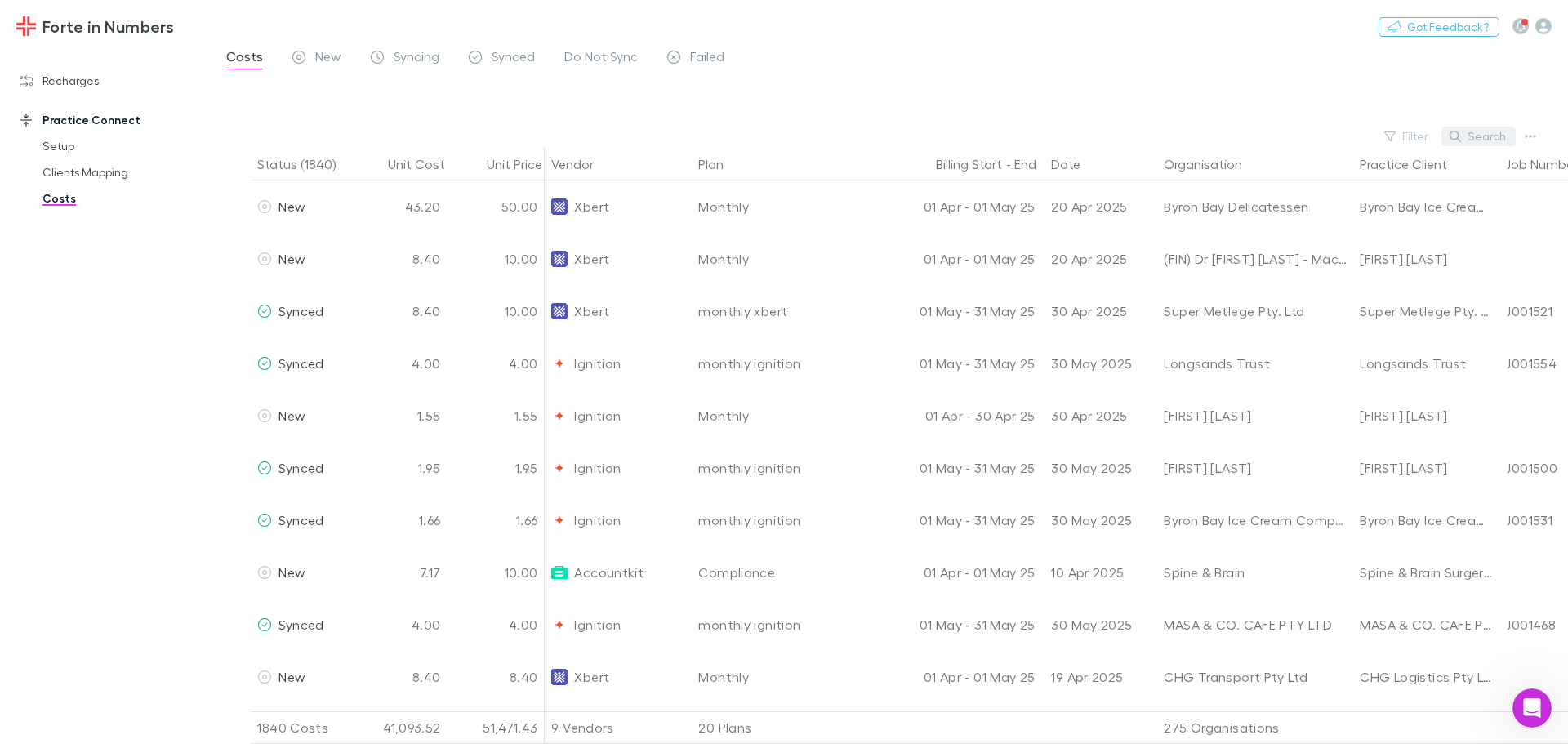 click on "Search" at bounding box center [1478, 136] 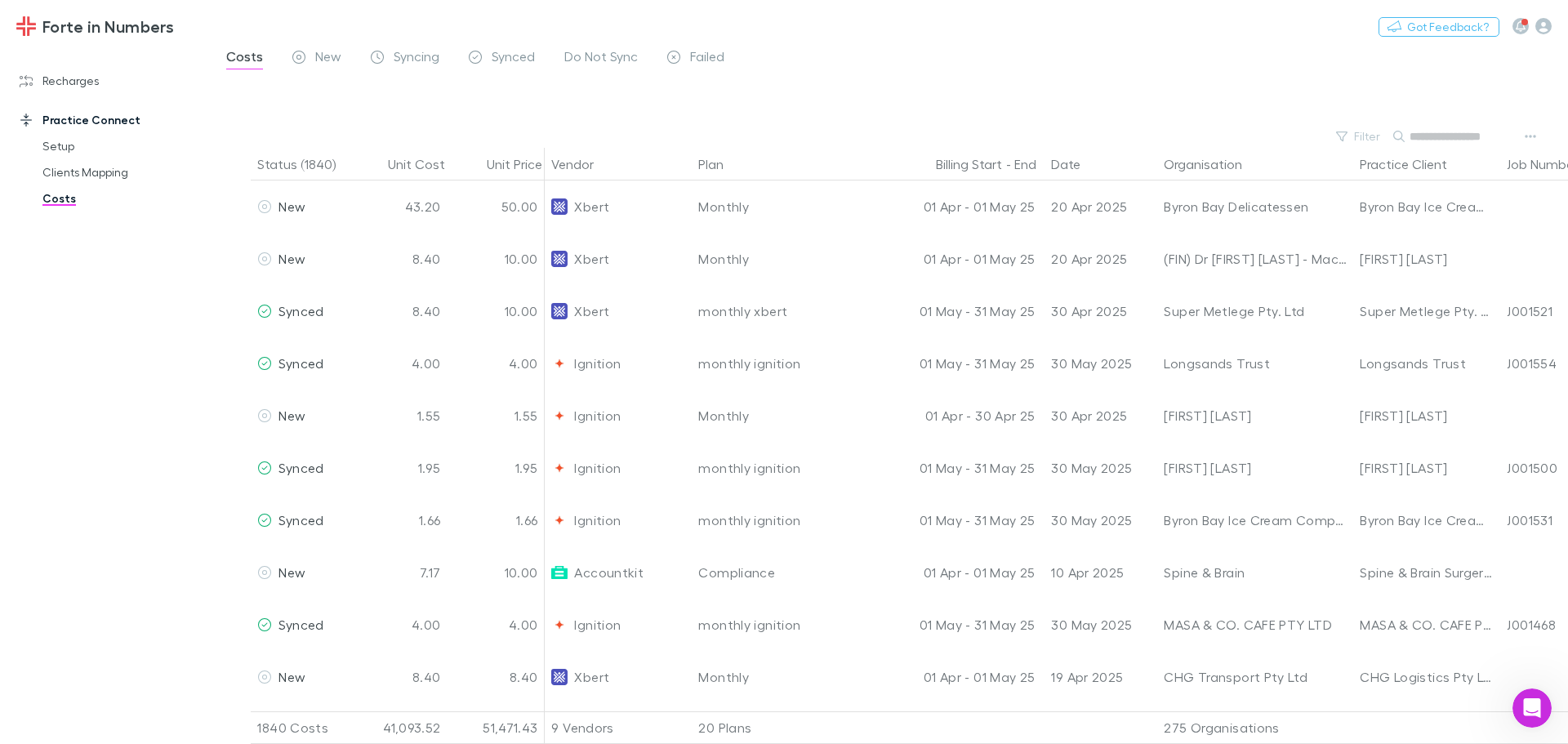 type on "**********" 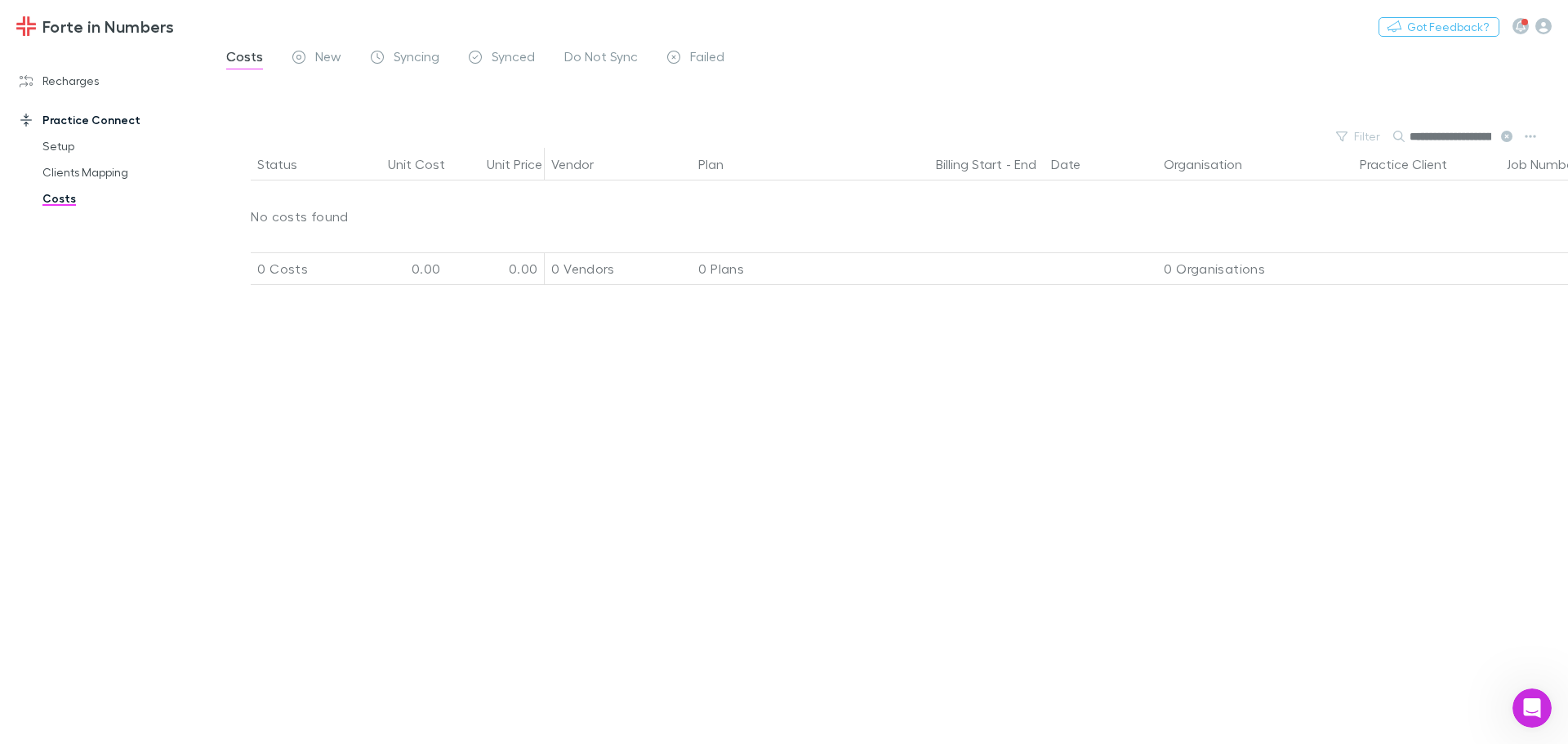 click 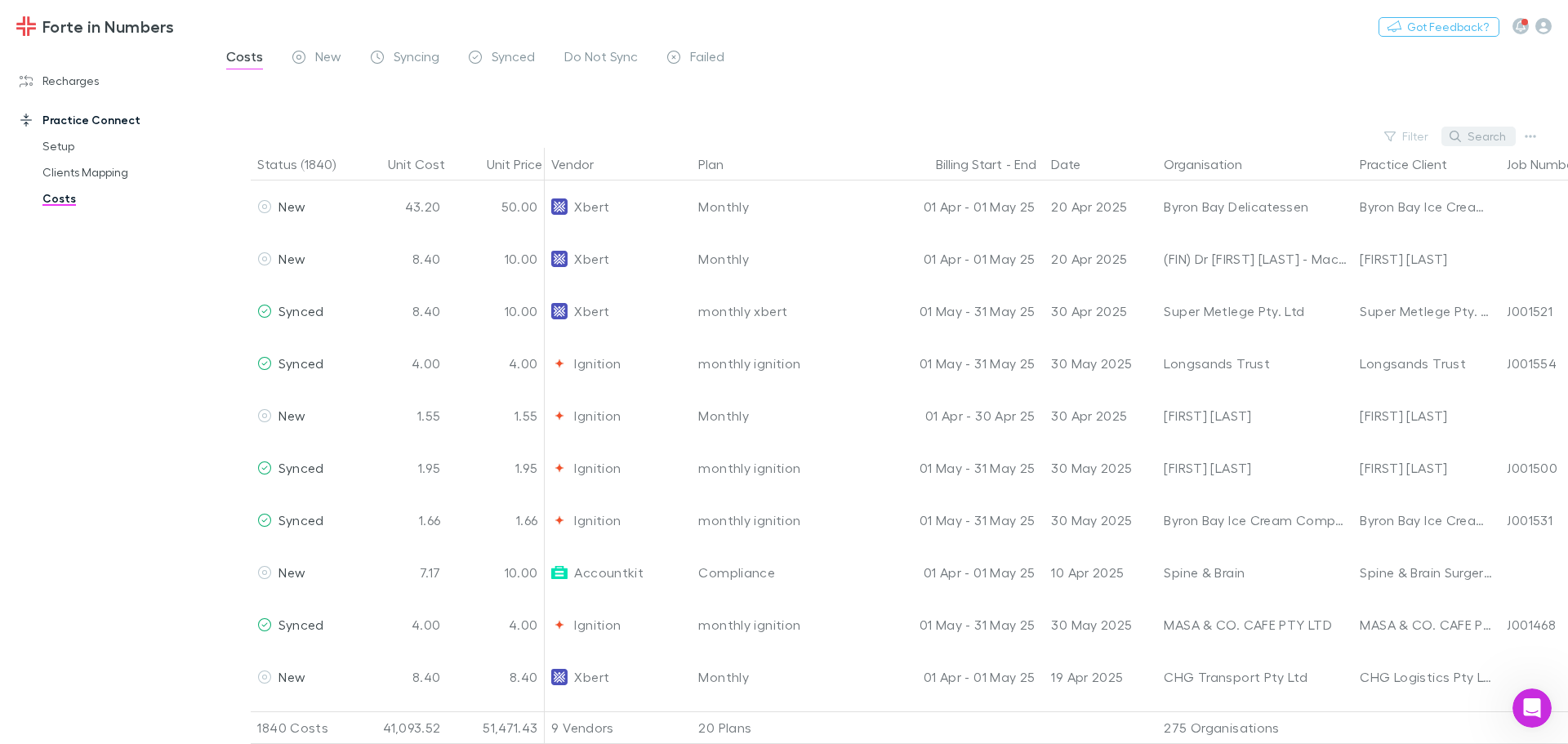 click on "Search" at bounding box center (1478, 136) 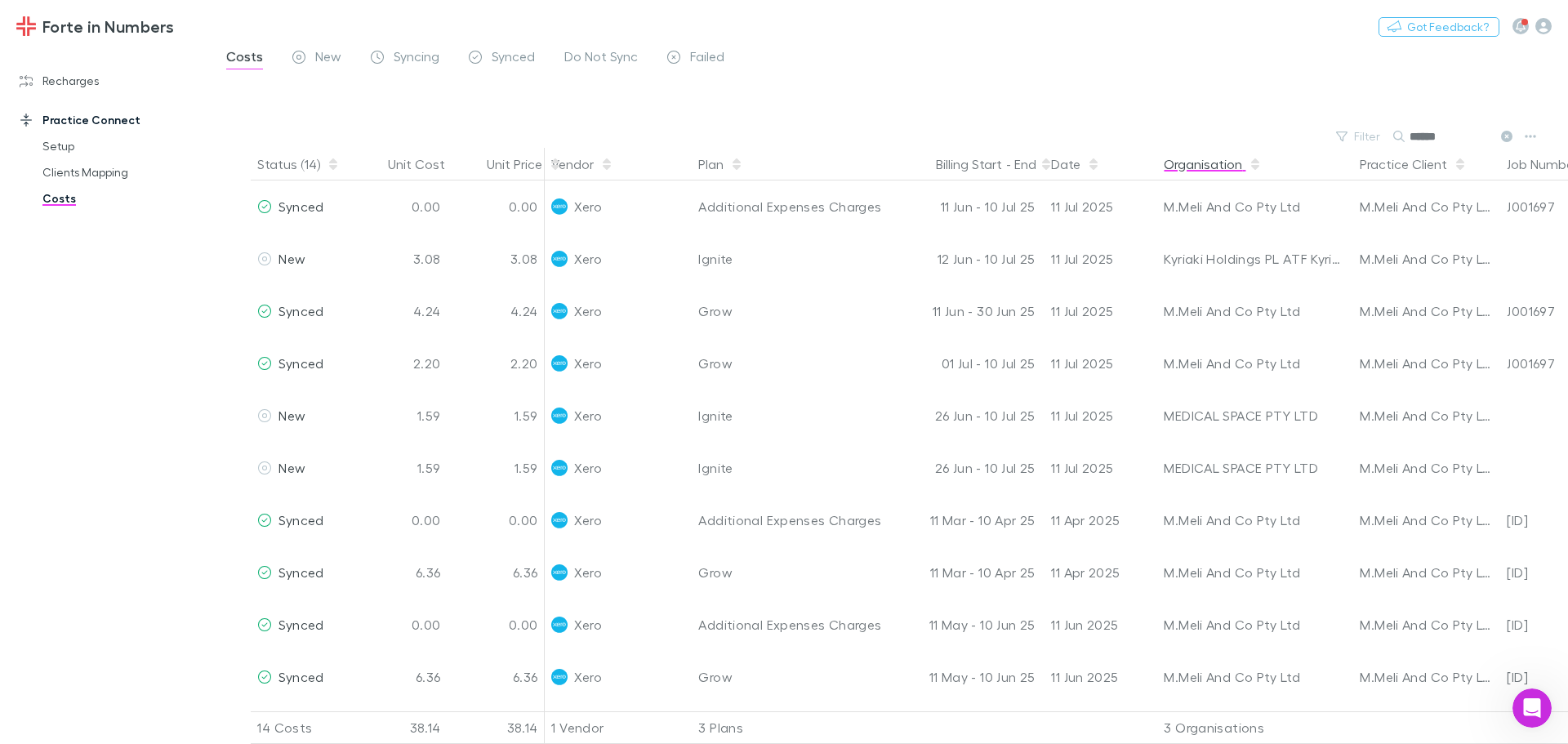 click on "Organisation" at bounding box center [1213, 164] 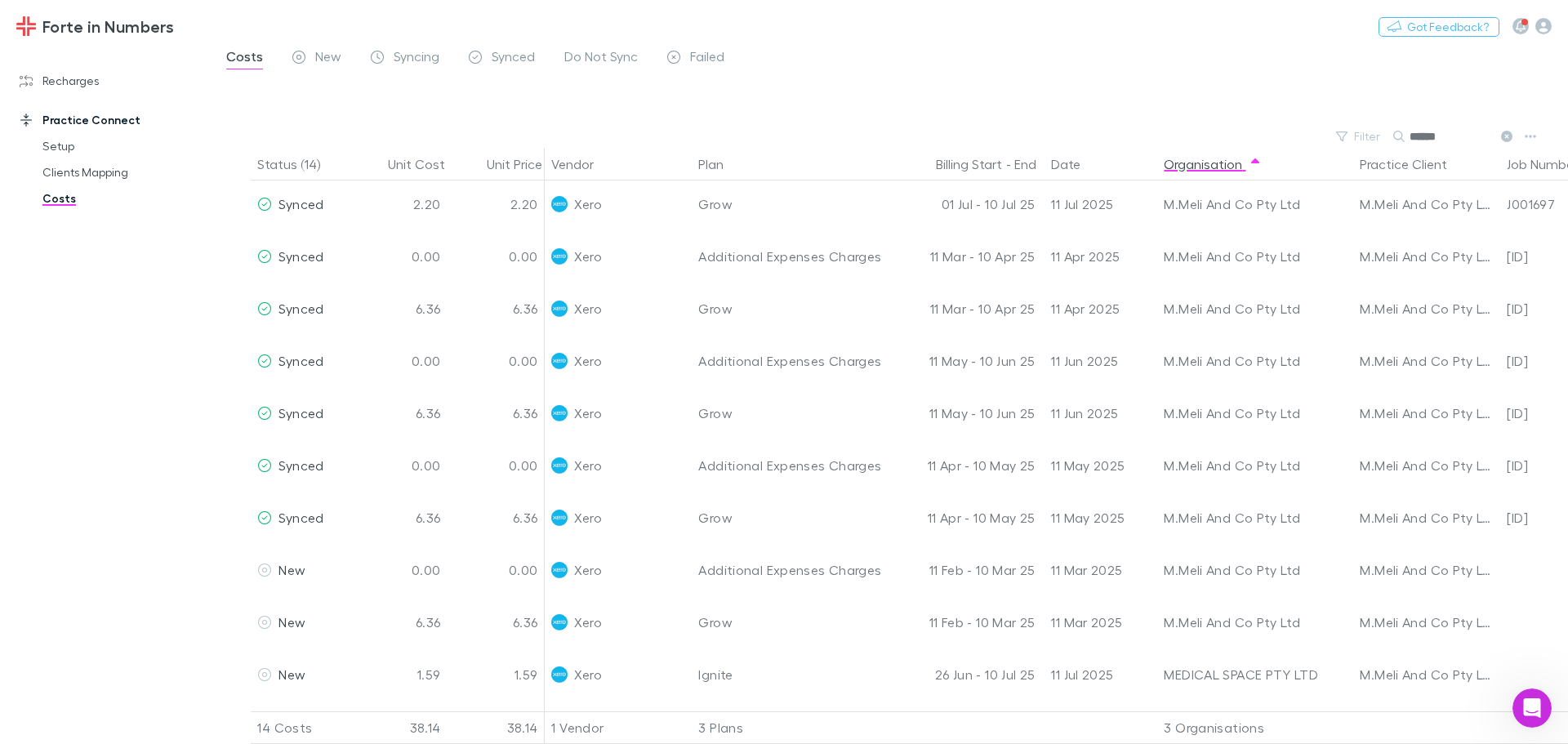 scroll, scrollTop: 218, scrollLeft: 0, axis: vertical 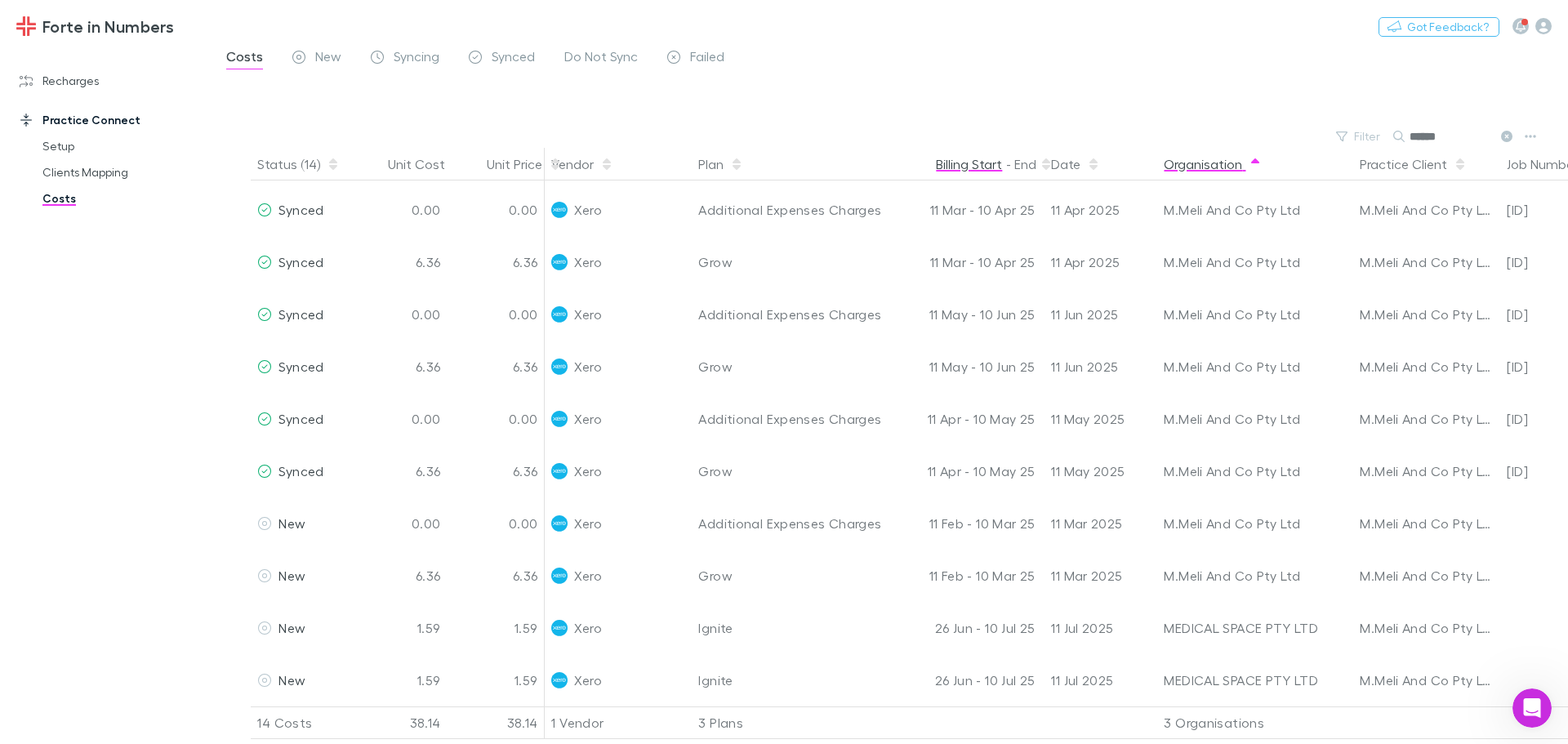 click on "Billing Start" at bounding box center (969, 164) 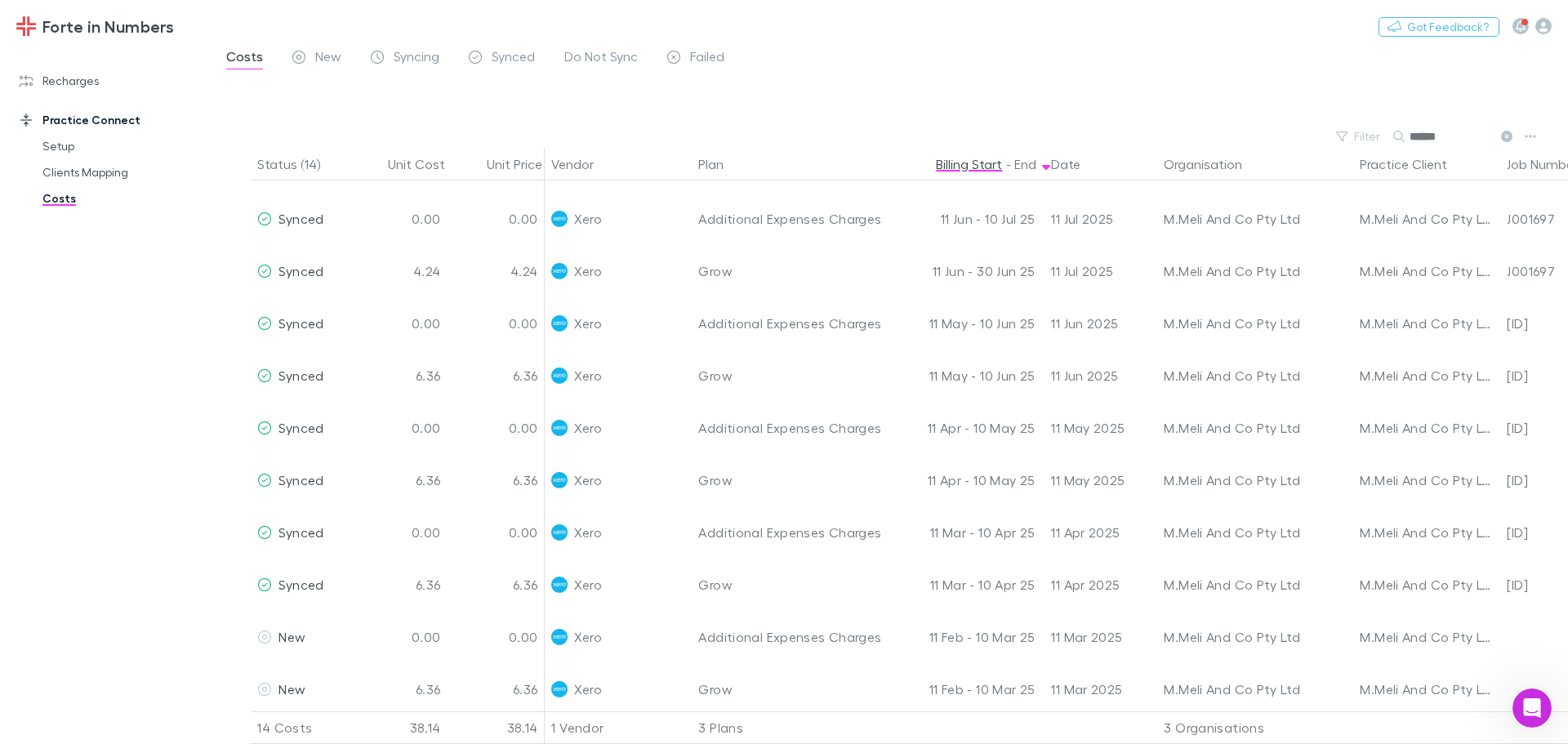 scroll, scrollTop: 218, scrollLeft: 0, axis: vertical 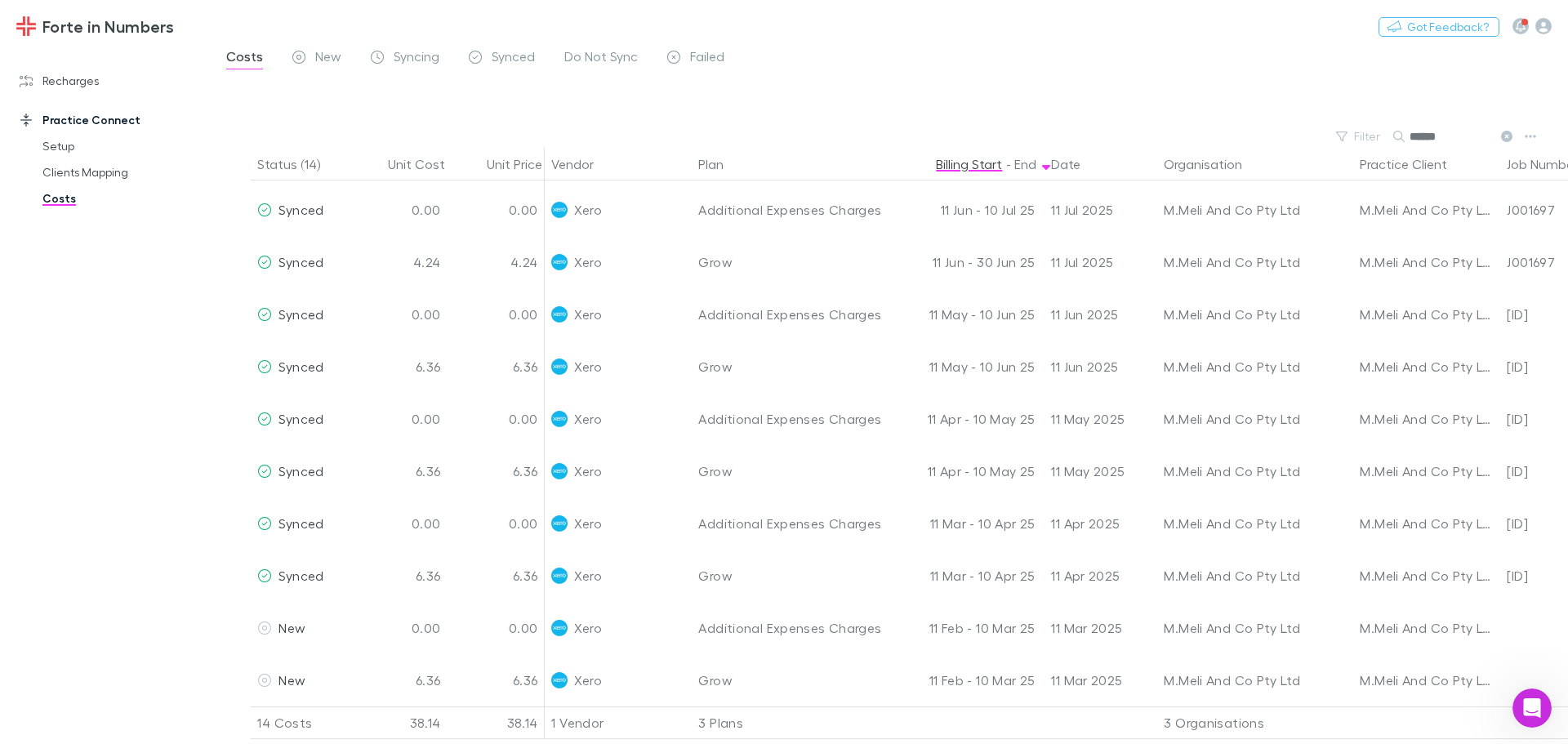 click on "******" at bounding box center (1450, 136) 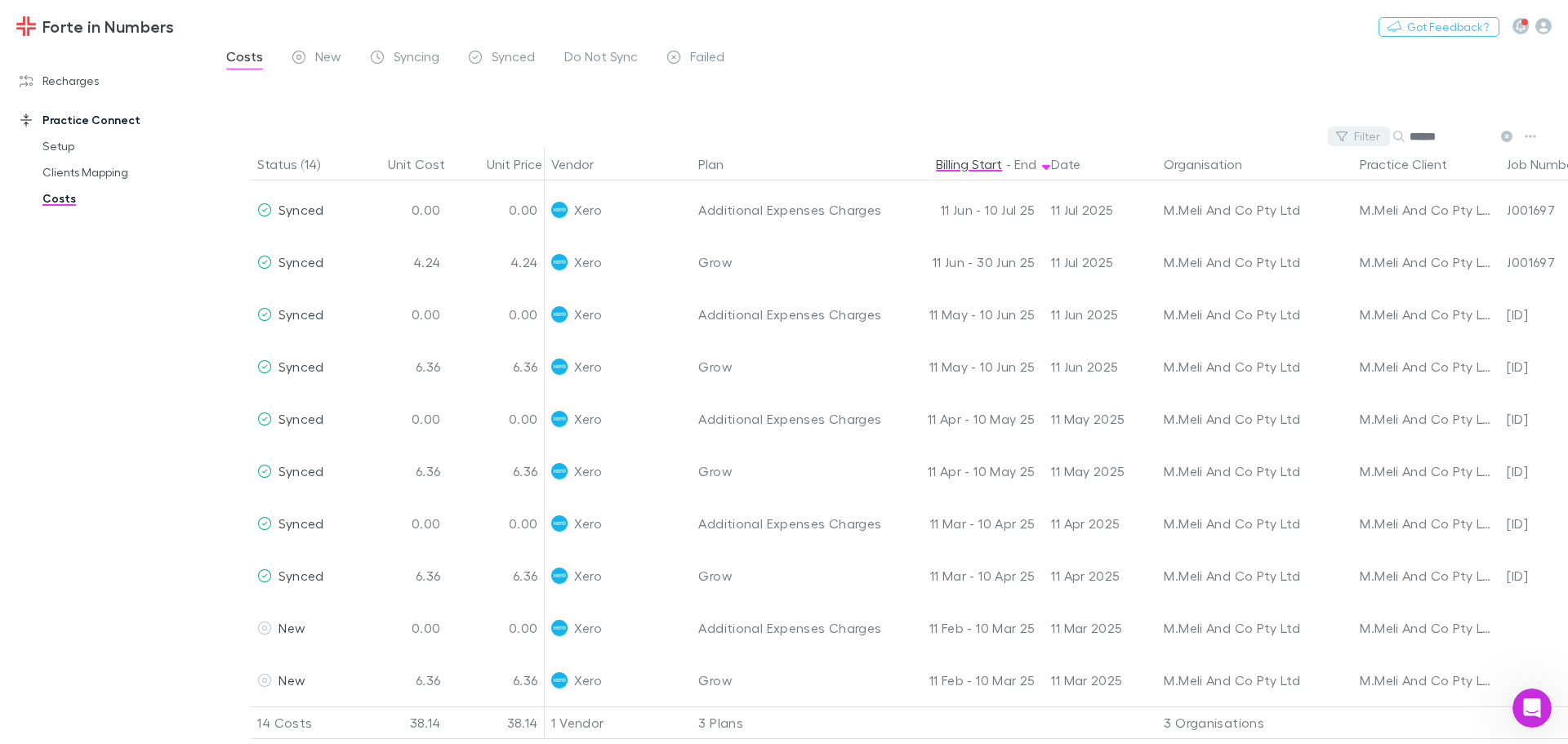 drag, startPoint x: 1453, startPoint y: 142, endPoint x: 1356, endPoint y: 139, distance: 97.04638 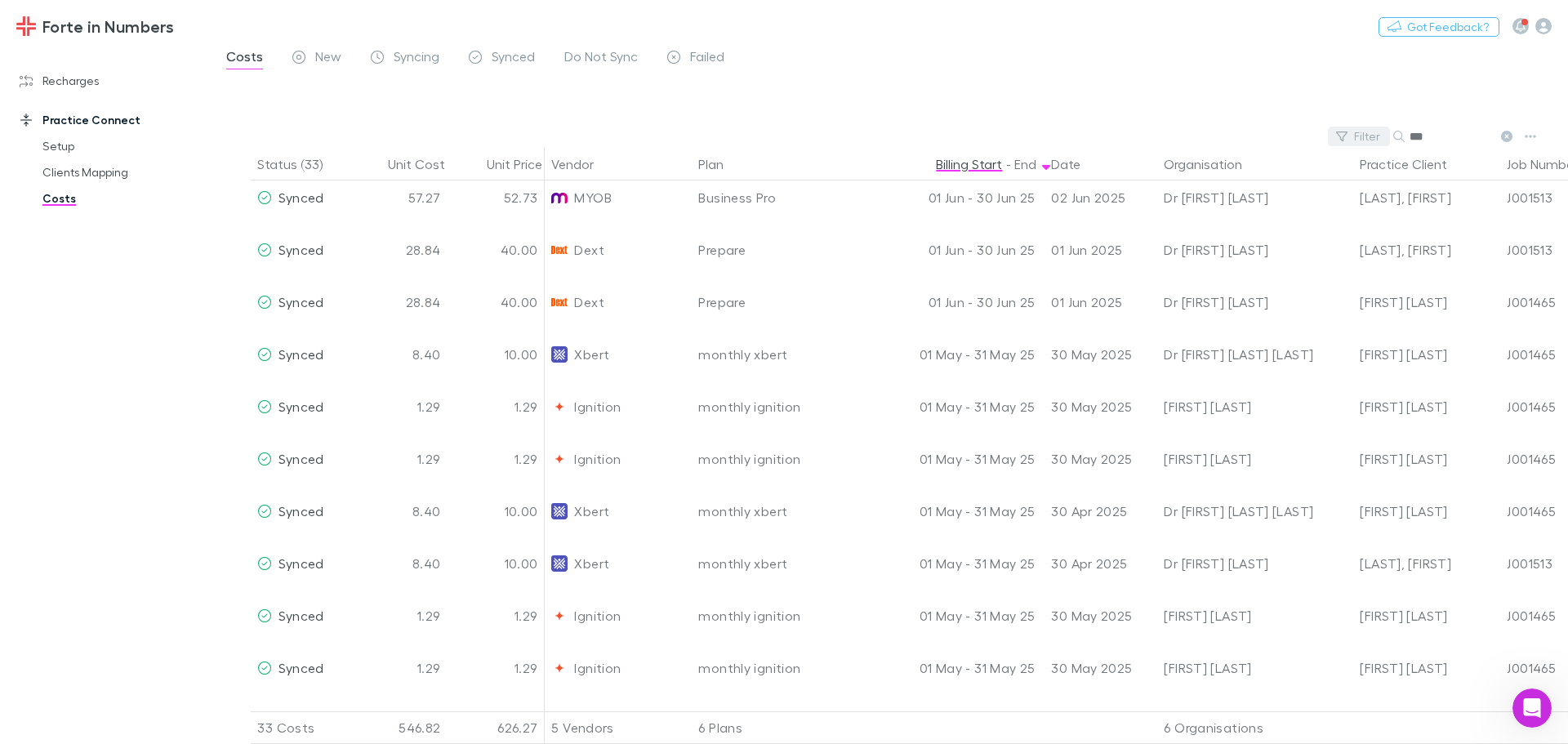 scroll, scrollTop: 0, scrollLeft: 0, axis: both 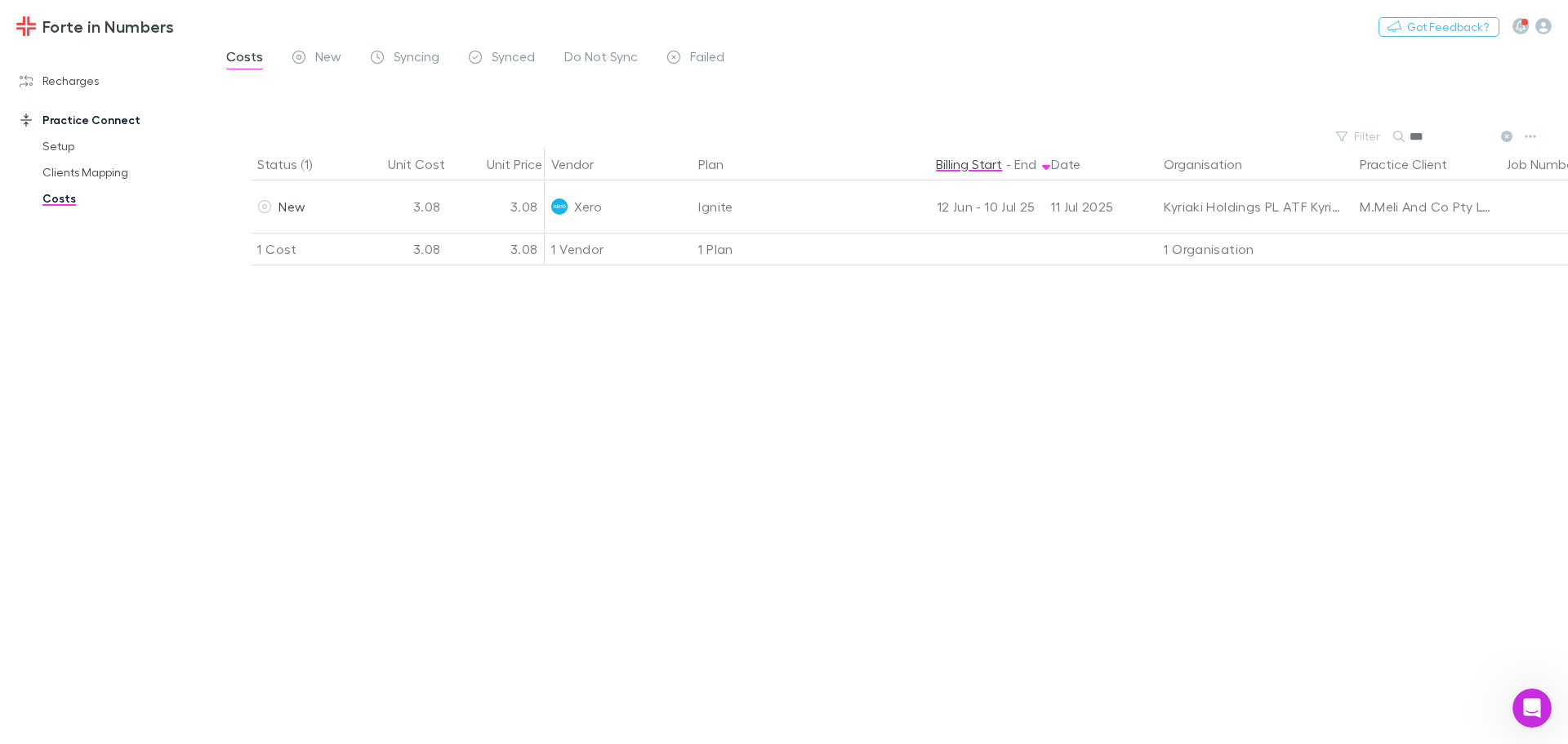 type on "***" 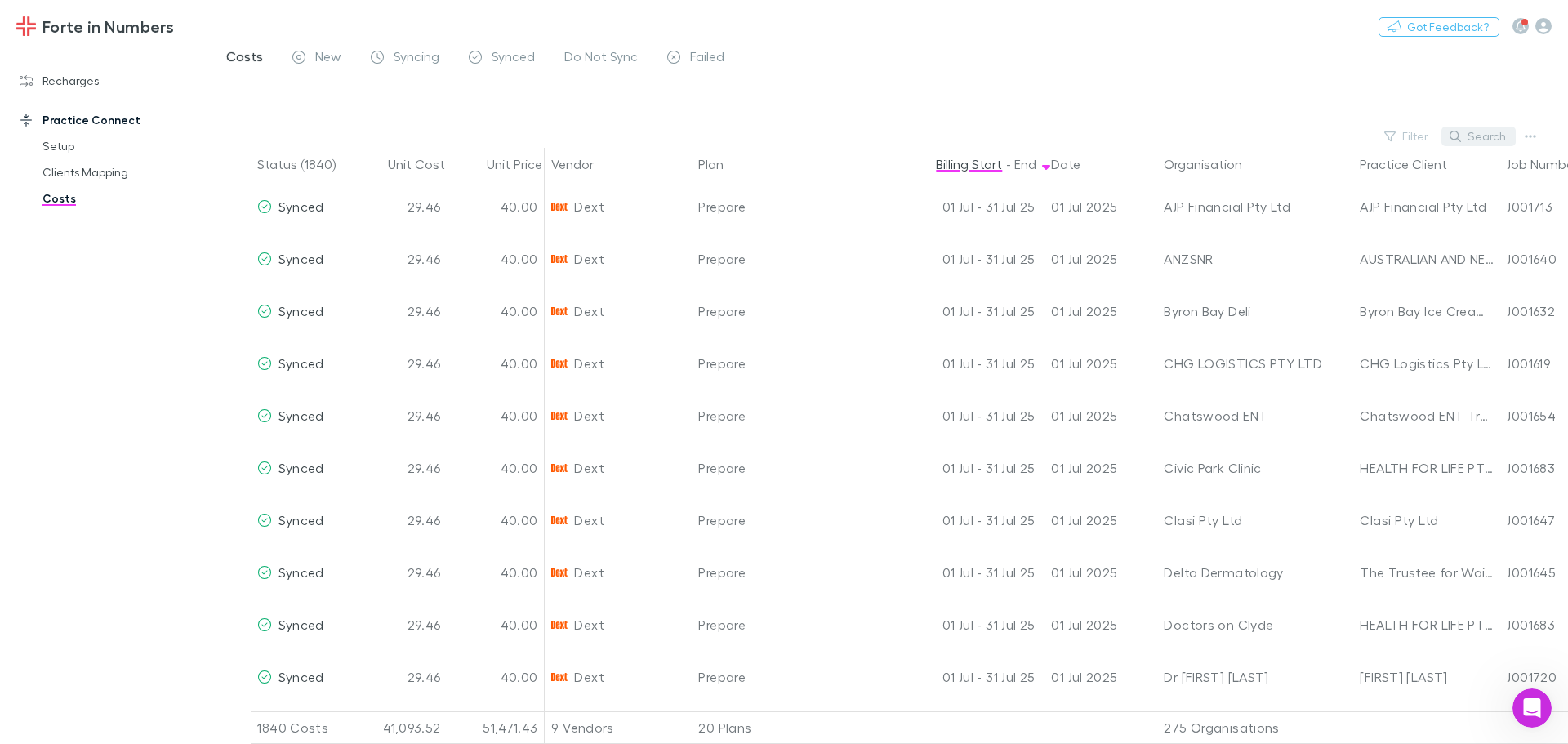click on "Search" at bounding box center [1478, 136] 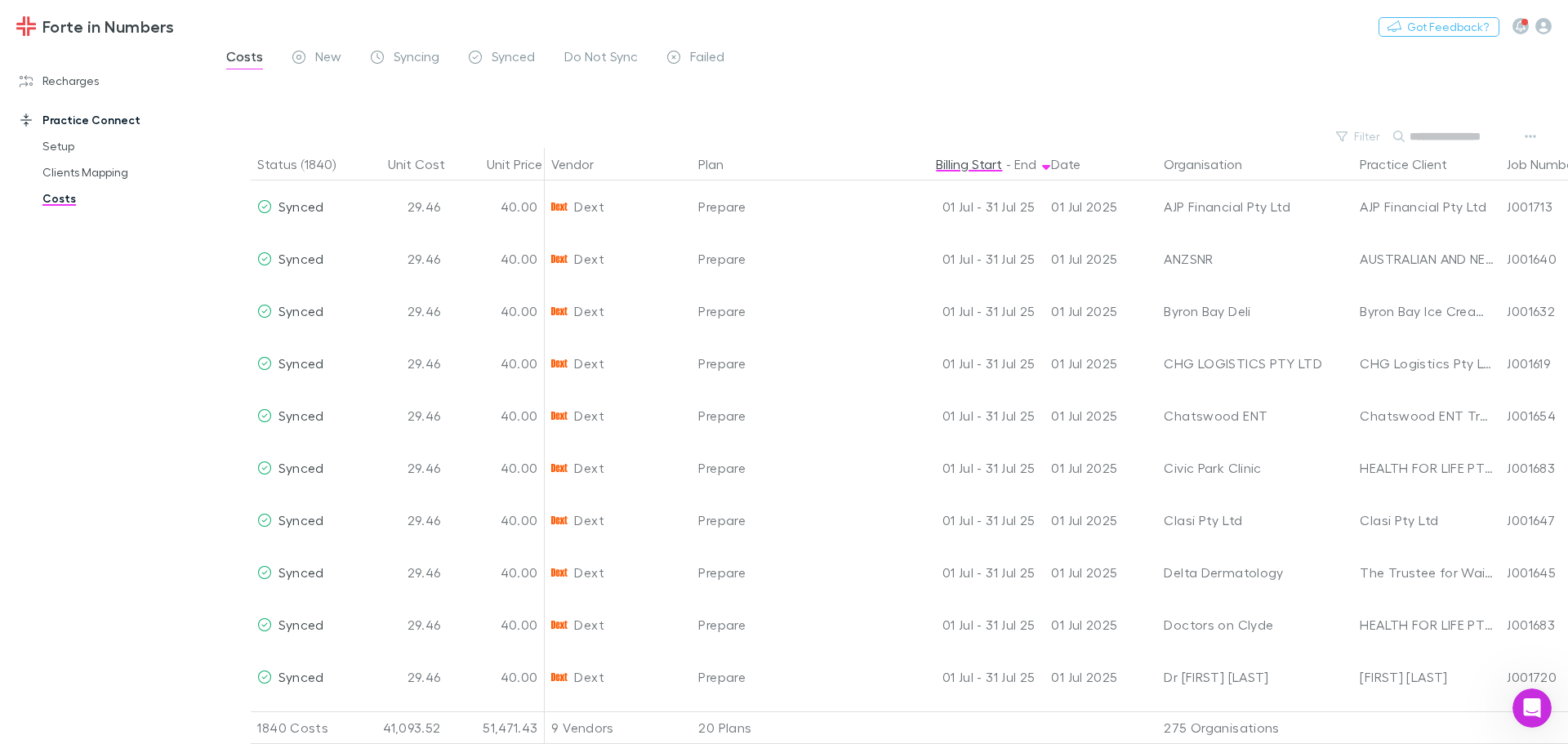 type on "*" 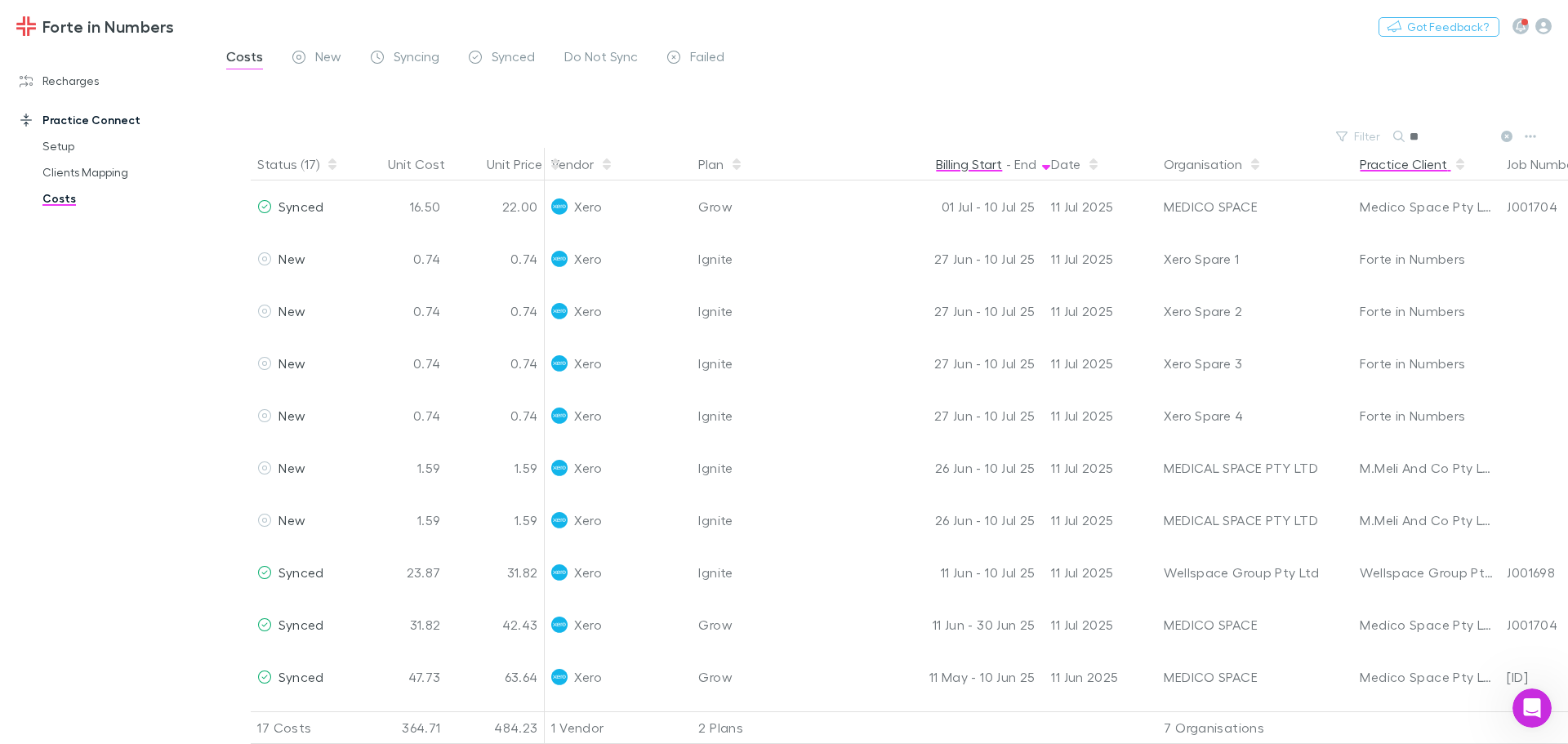 type on "*" 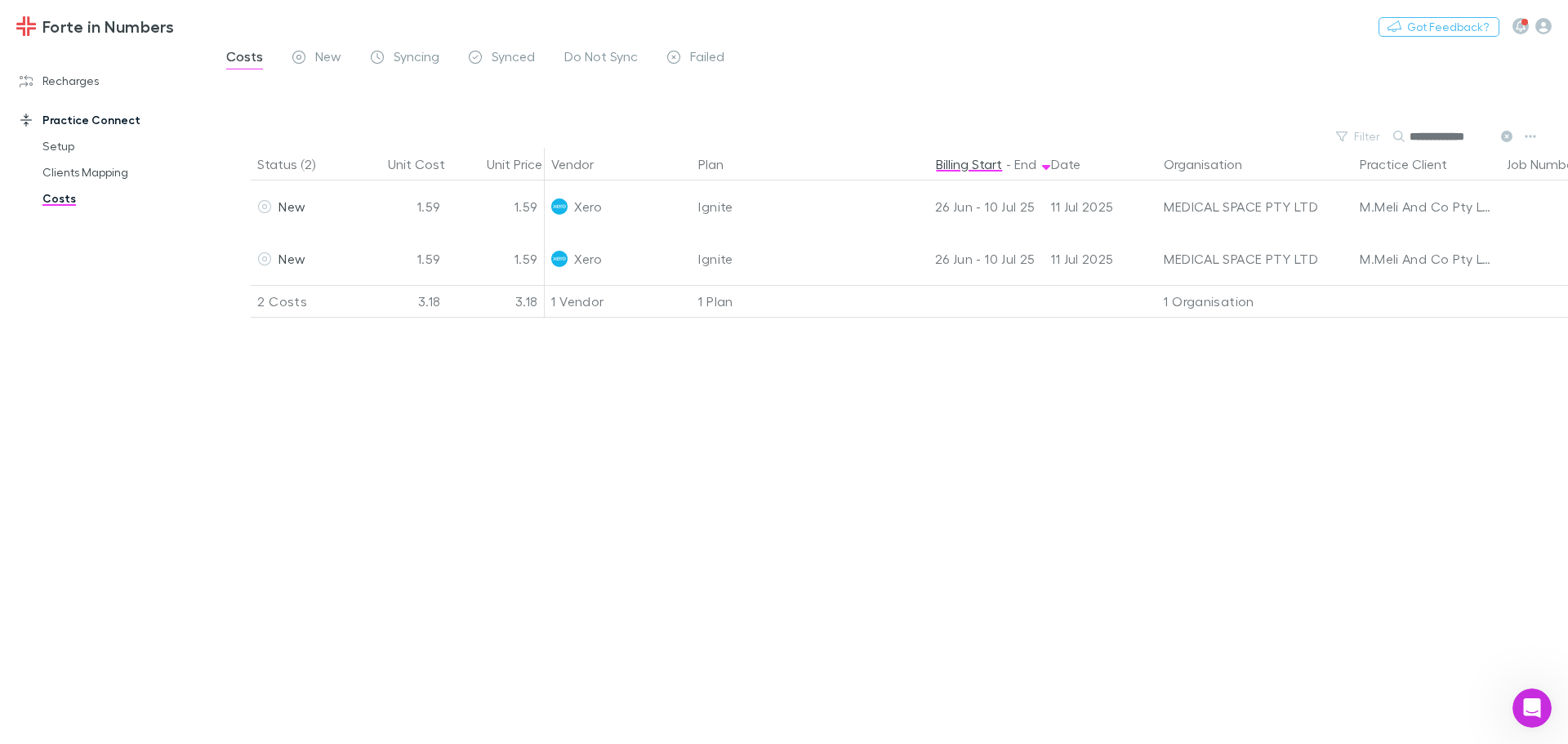 type on "**********" 